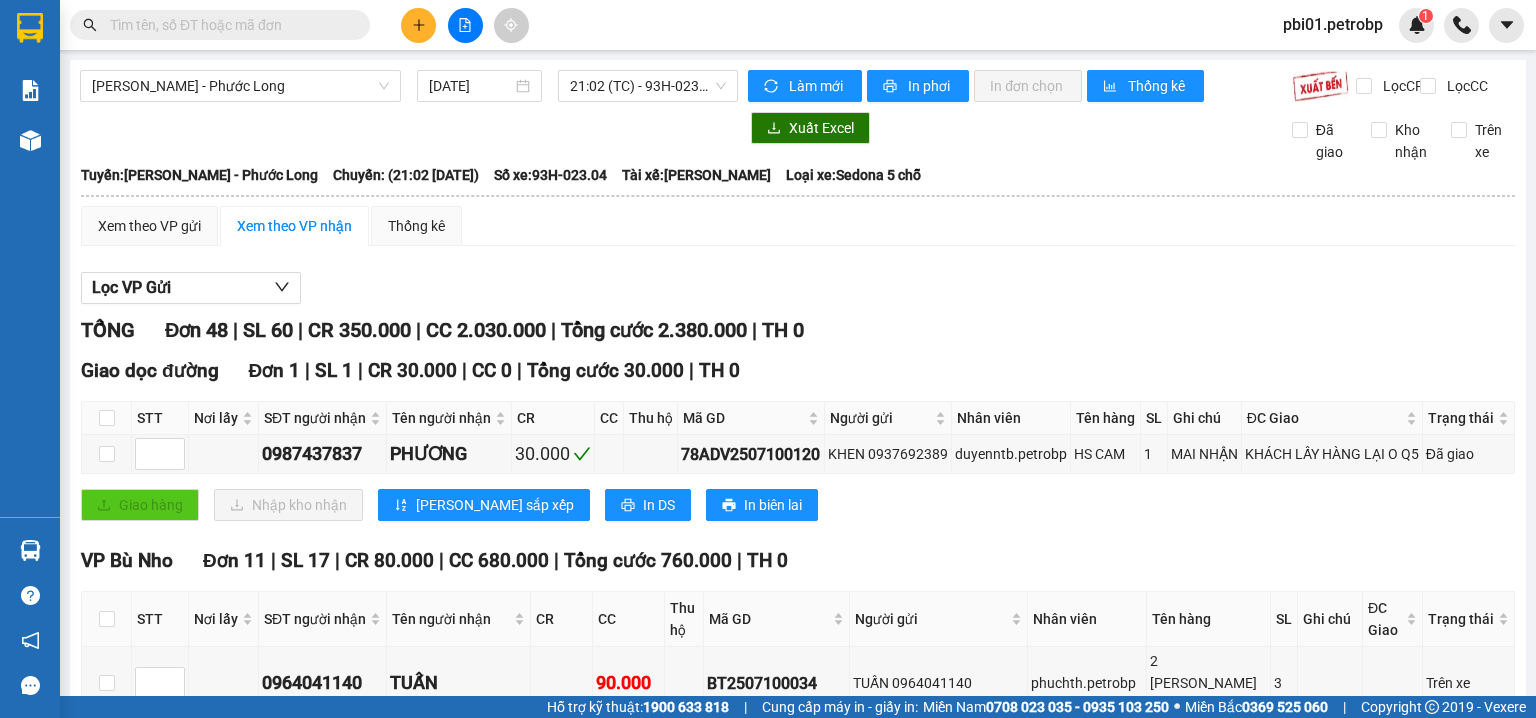scroll, scrollTop: 0, scrollLeft: 0, axis: both 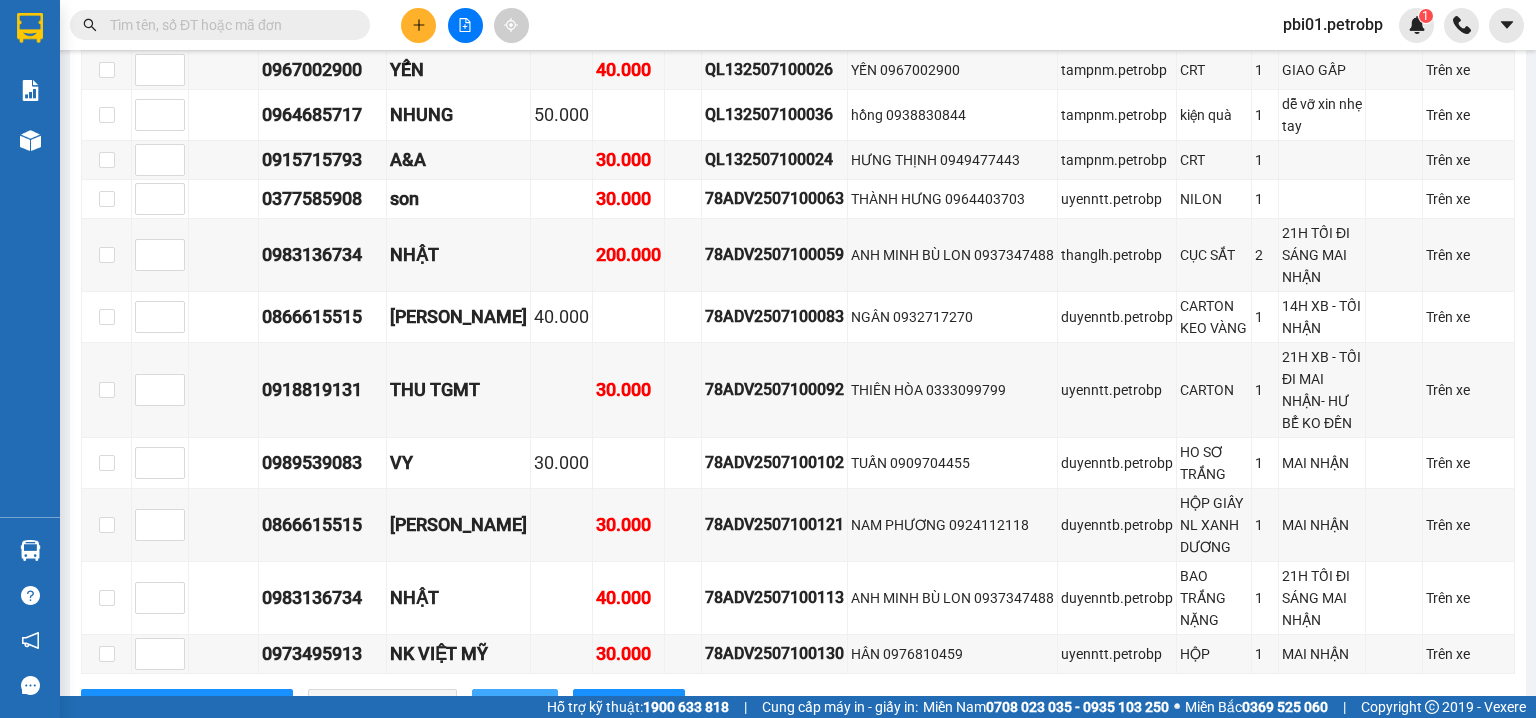 click on "In DS" at bounding box center [526, 705] 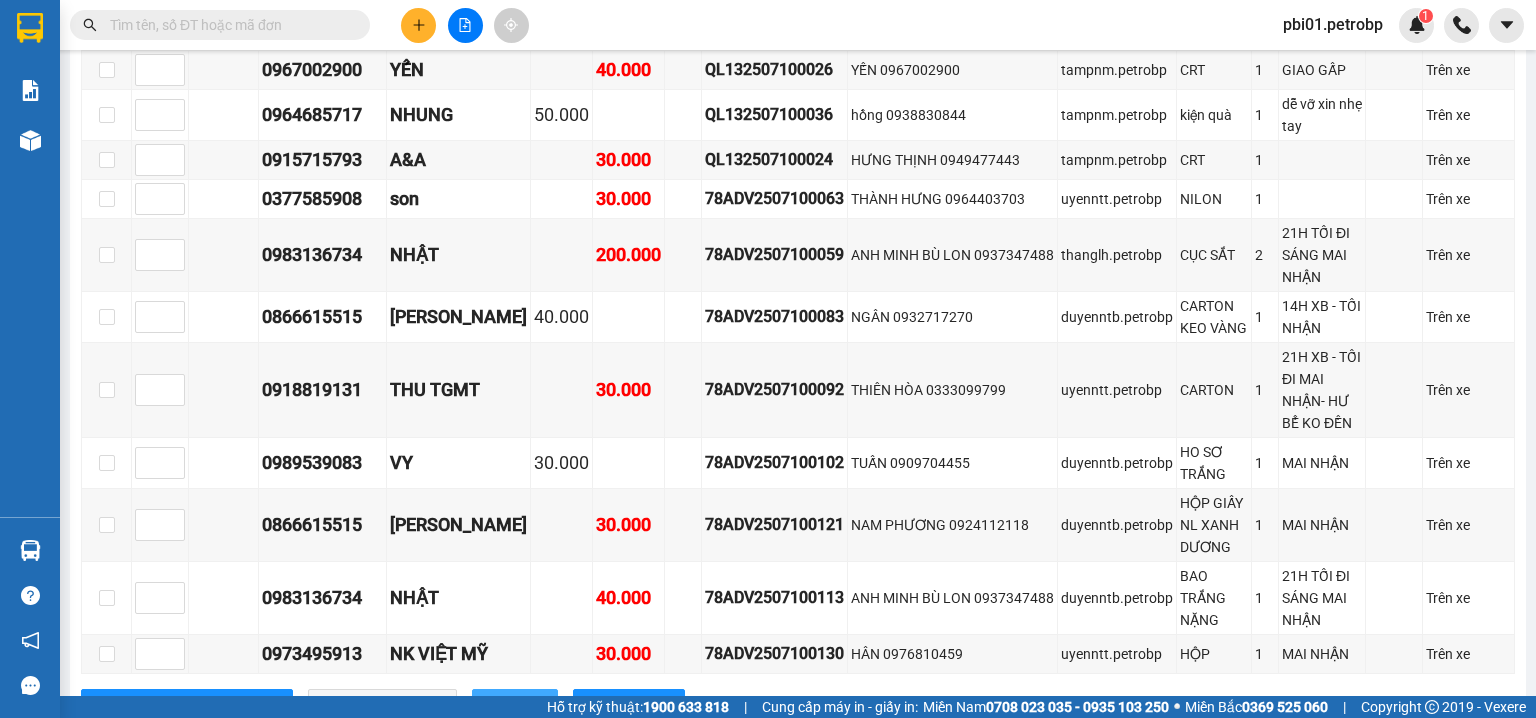 scroll, scrollTop: 0, scrollLeft: 0, axis: both 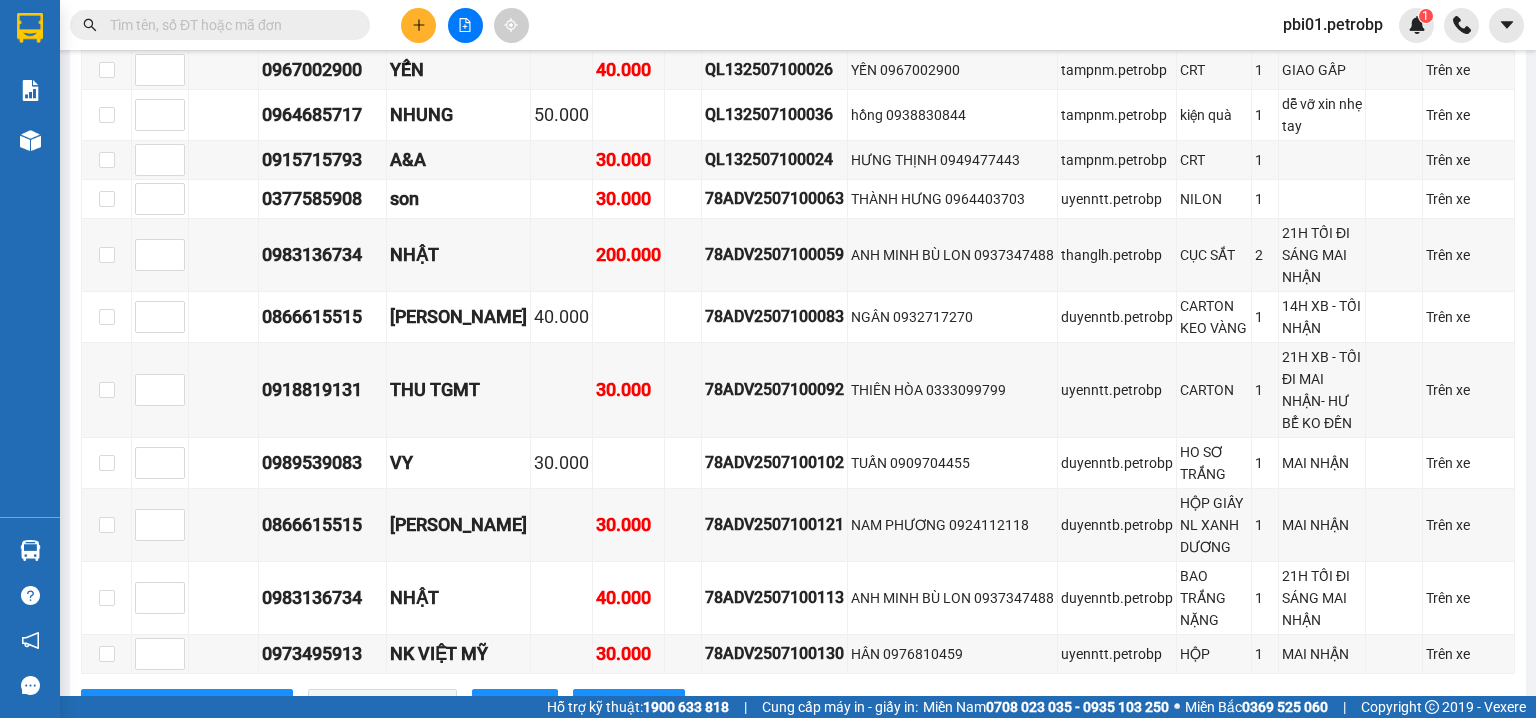 click at bounding box center (107, -255) 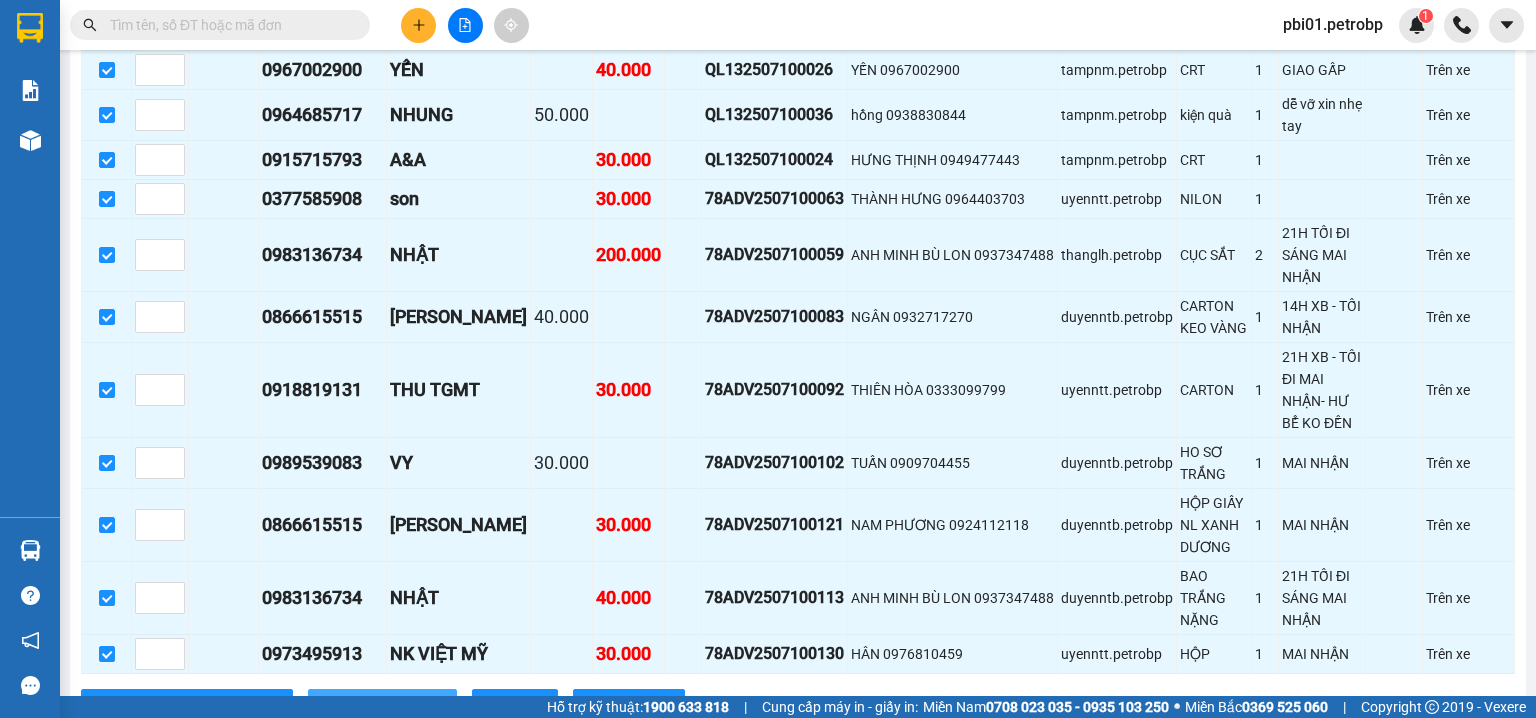 click on "Nhập kho nhận" at bounding box center (393, 705) 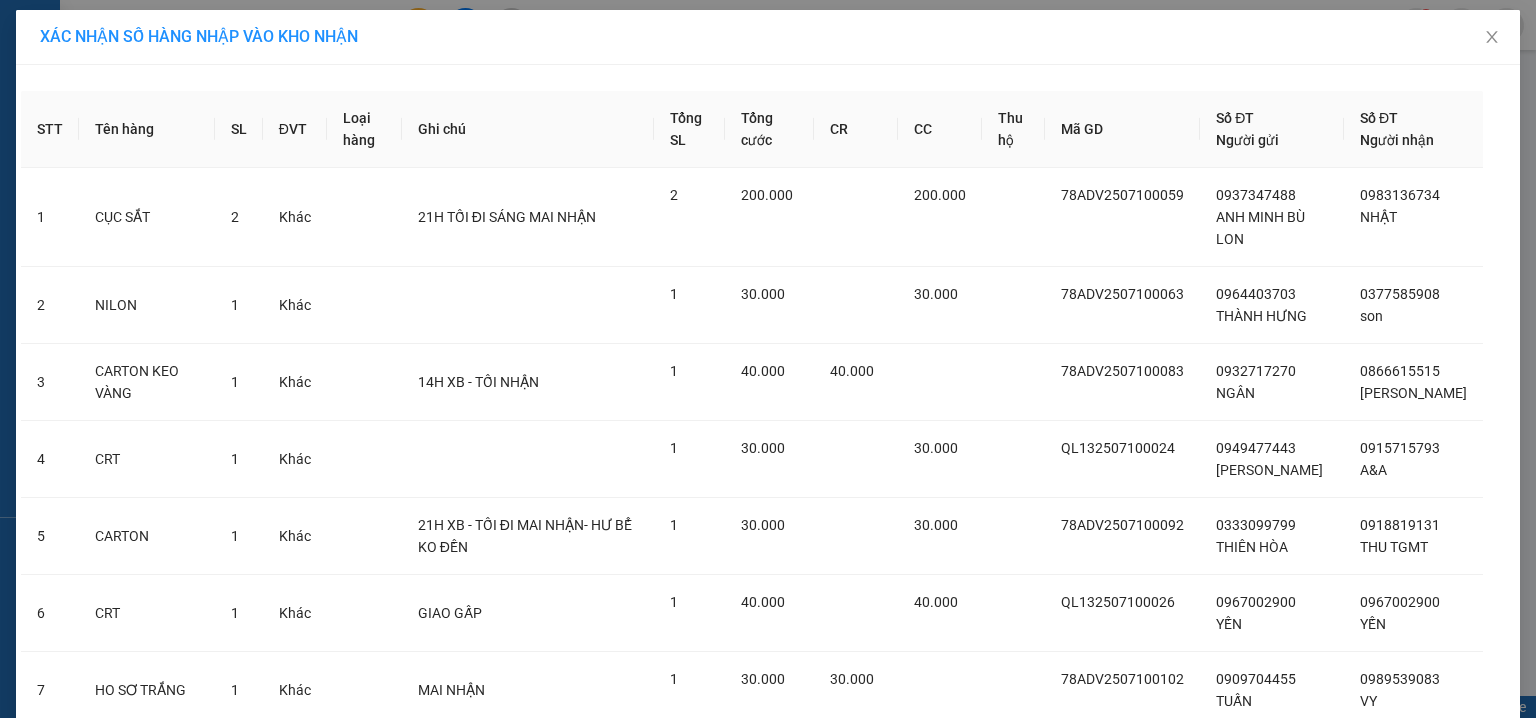 click on "Nhập hàng kho nhận" at bounding box center (841, 1326) 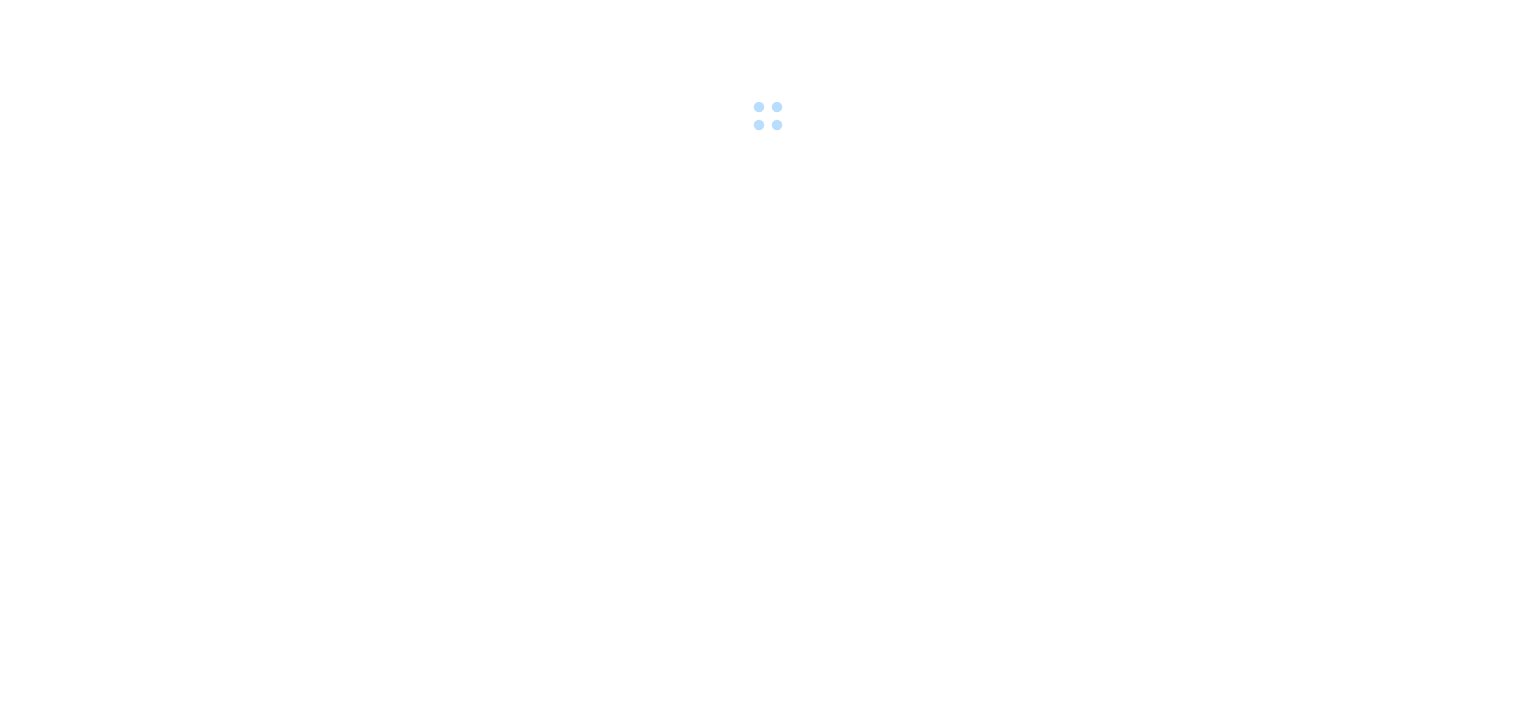 scroll, scrollTop: 0, scrollLeft: 0, axis: both 